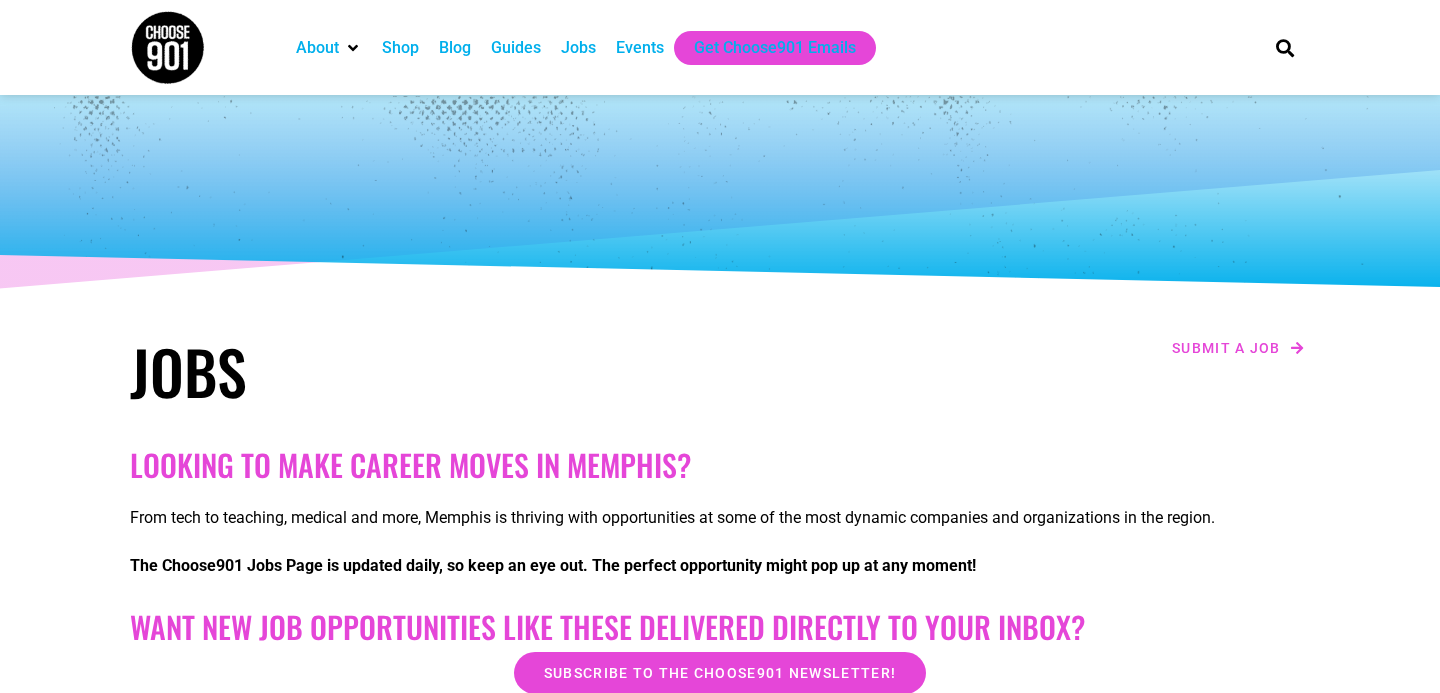 scroll, scrollTop: 0, scrollLeft: 0, axis: both 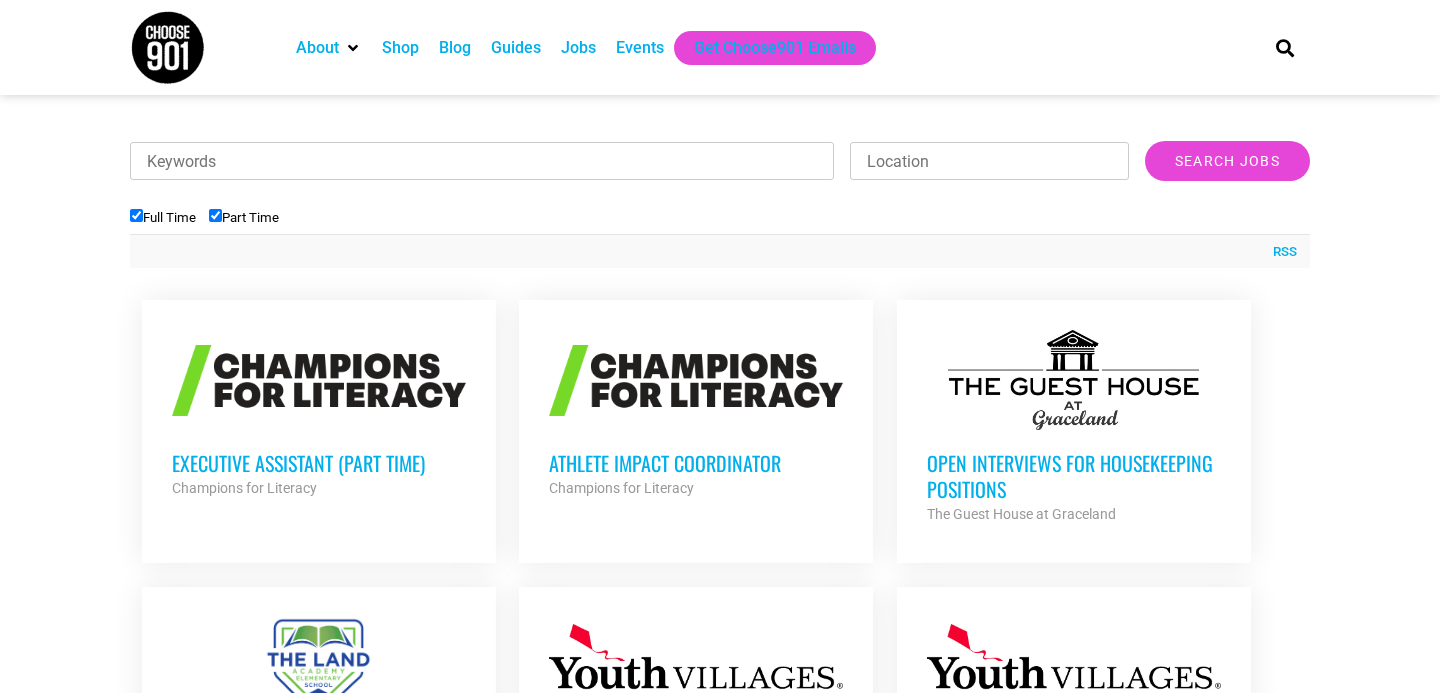 click on "Athlete Impact Coordinator" at bounding box center (696, 463) 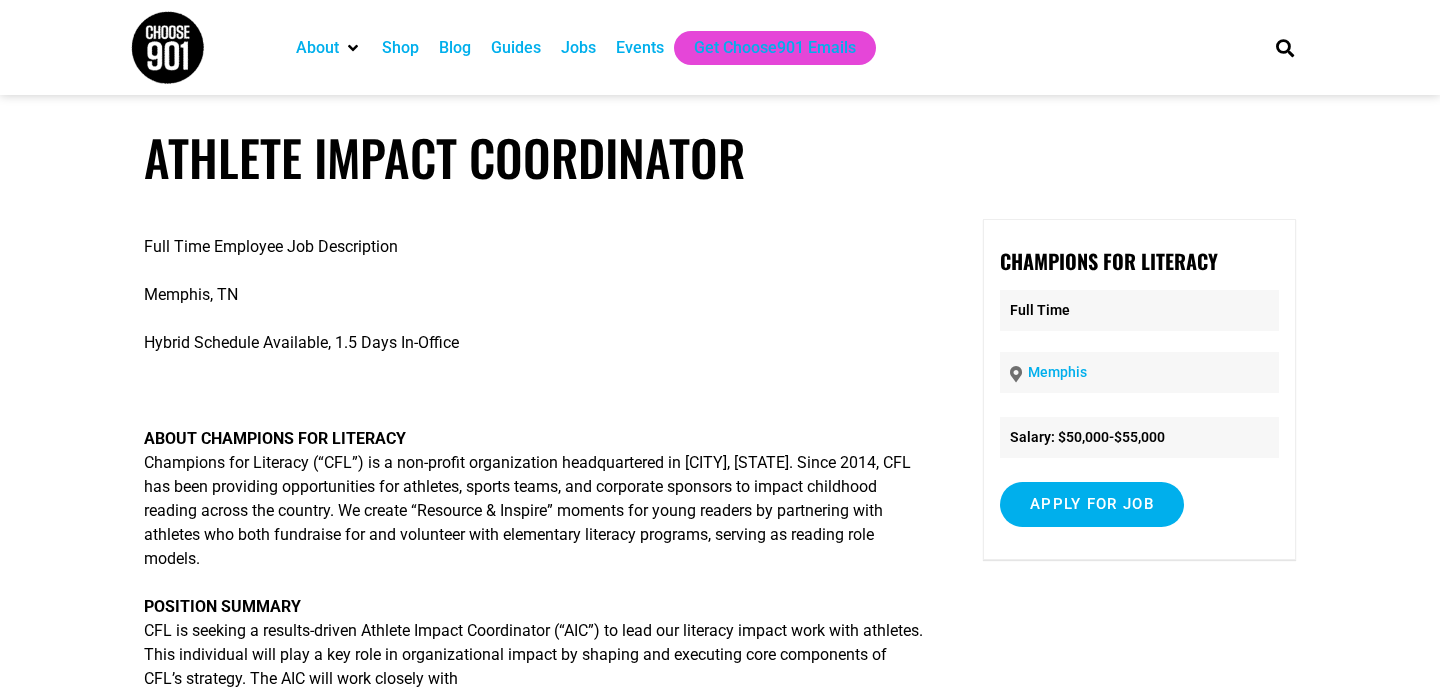 scroll, scrollTop: 0, scrollLeft: 0, axis: both 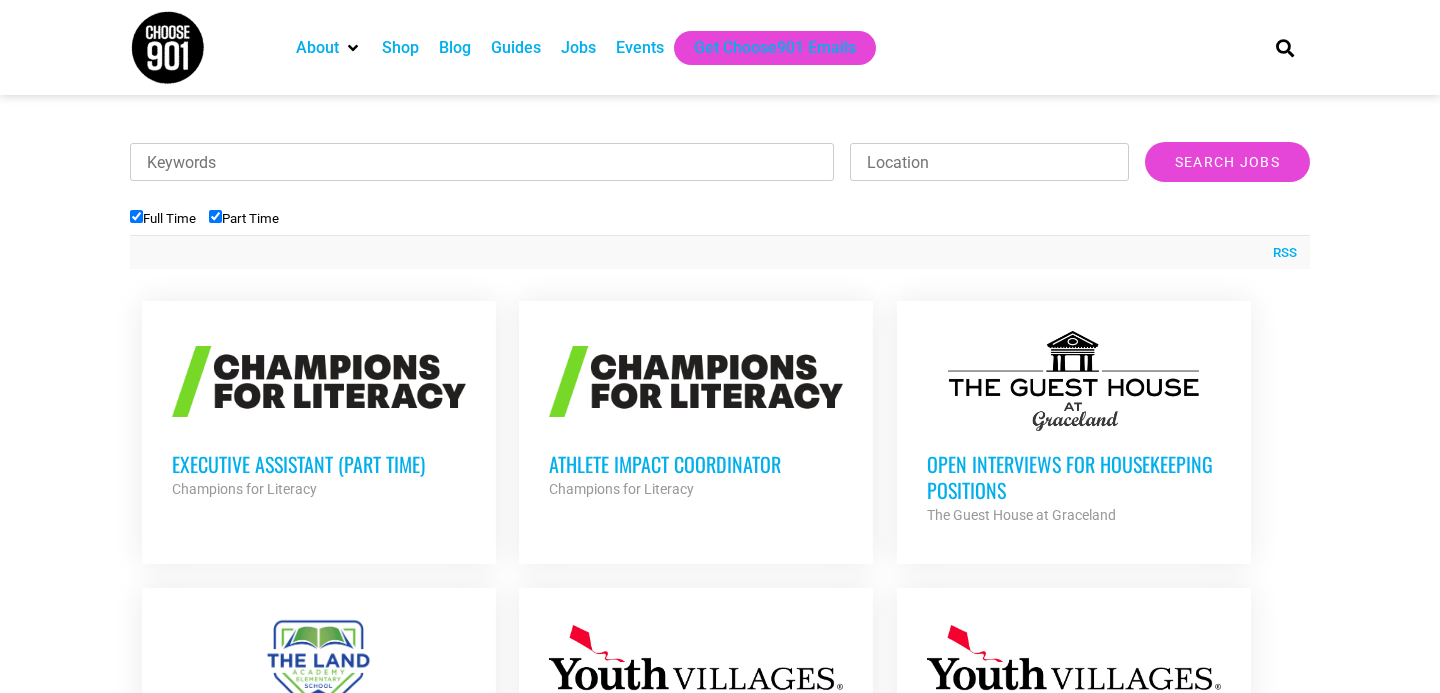 click on "Executive Assistant (Part Time)" at bounding box center [319, 464] 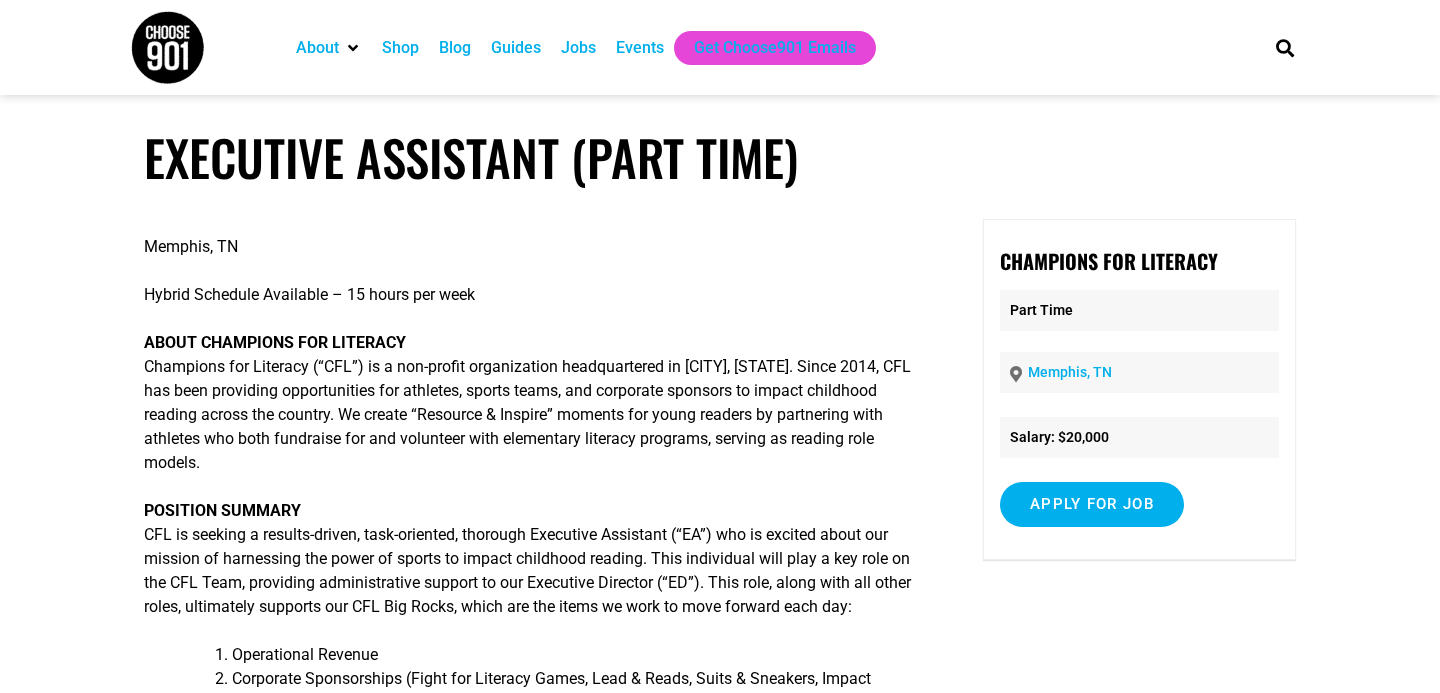 scroll, scrollTop: 0, scrollLeft: 0, axis: both 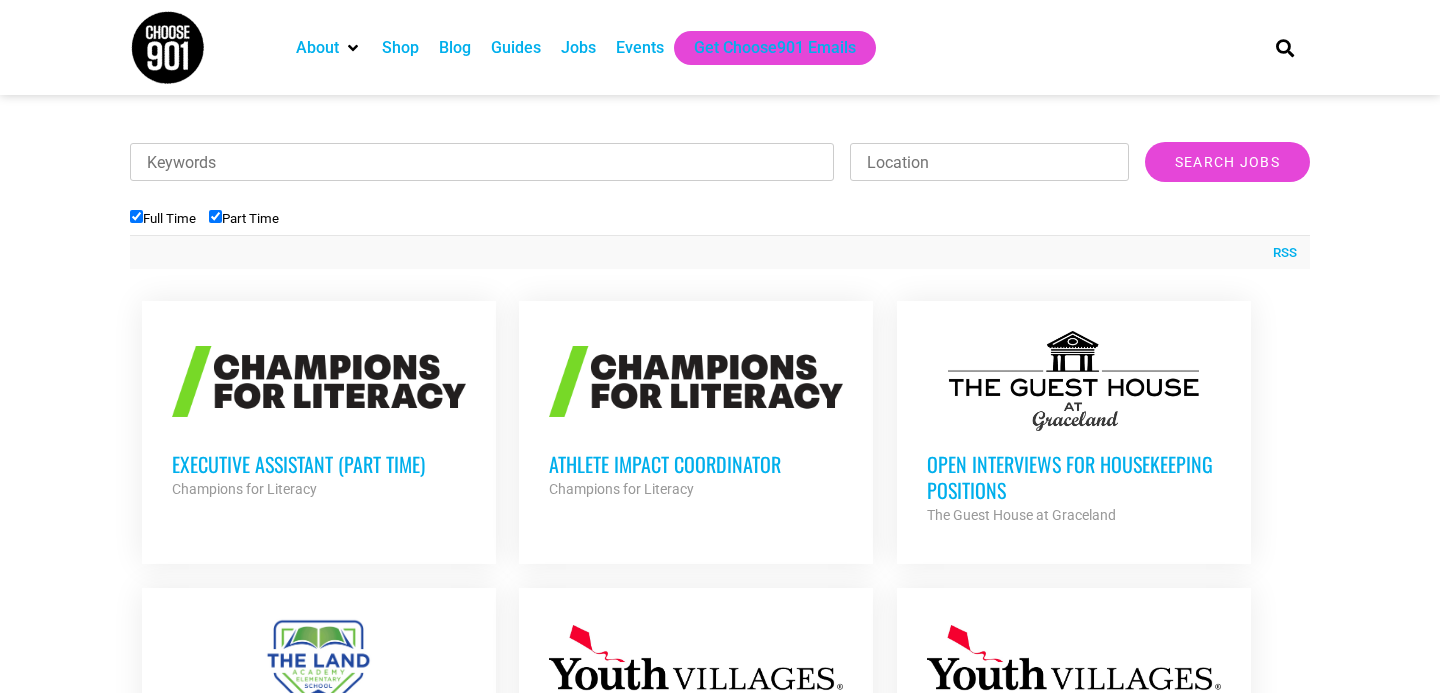 click on "Athlete Impact Coordinator" at bounding box center (696, 464) 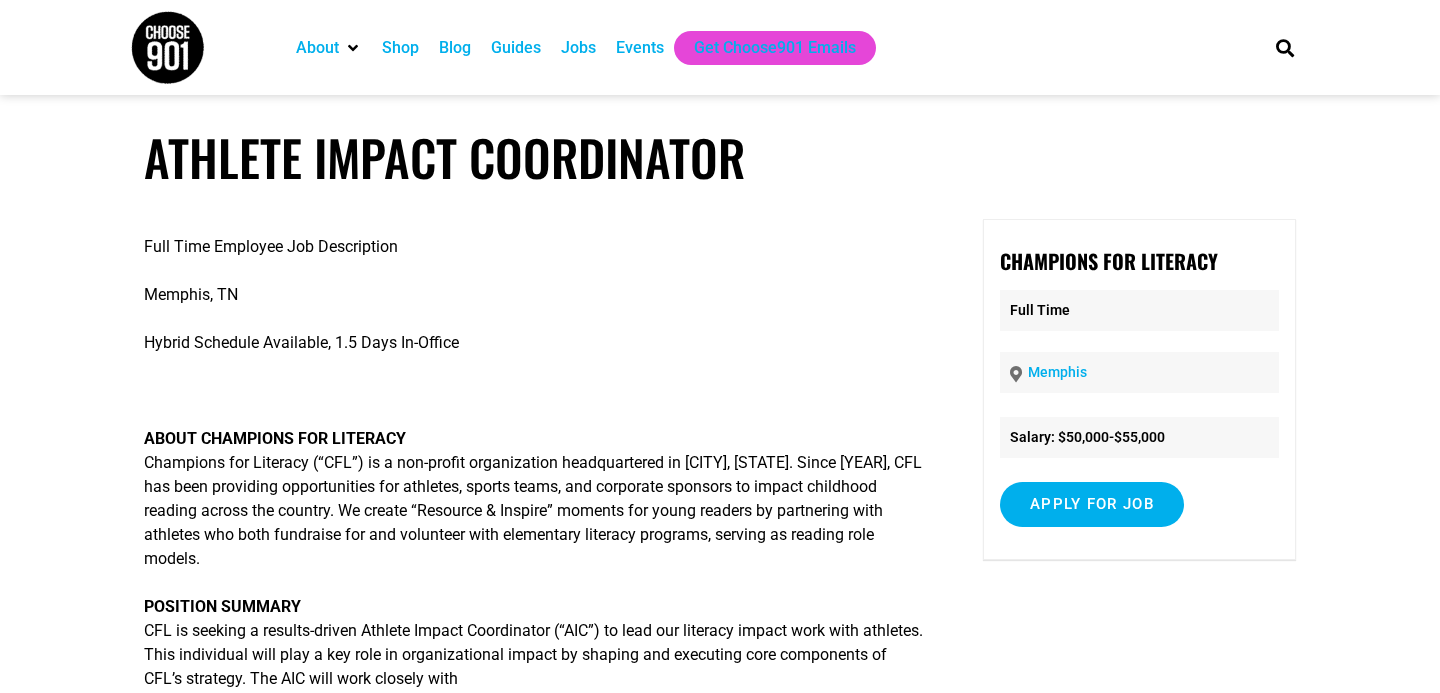 scroll, scrollTop: 0, scrollLeft: 0, axis: both 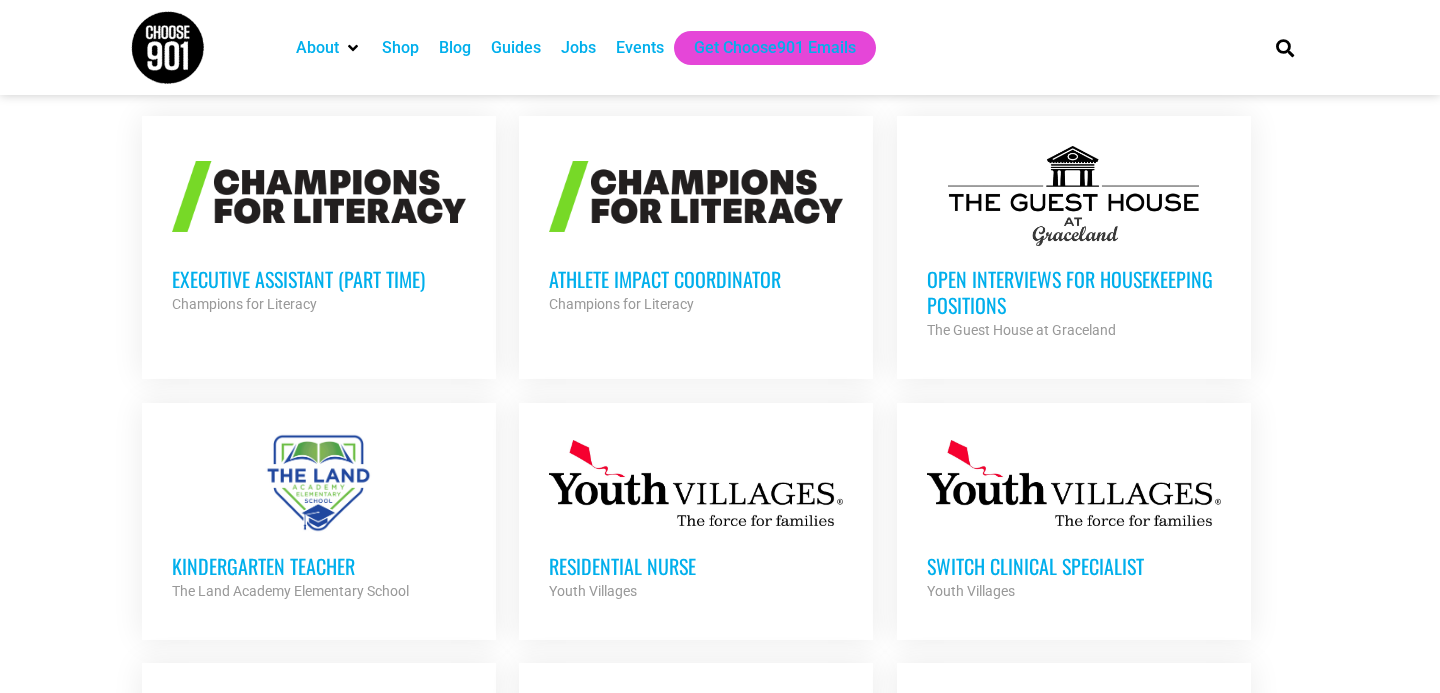 click on "Kindergarten Teacher" at bounding box center [319, 566] 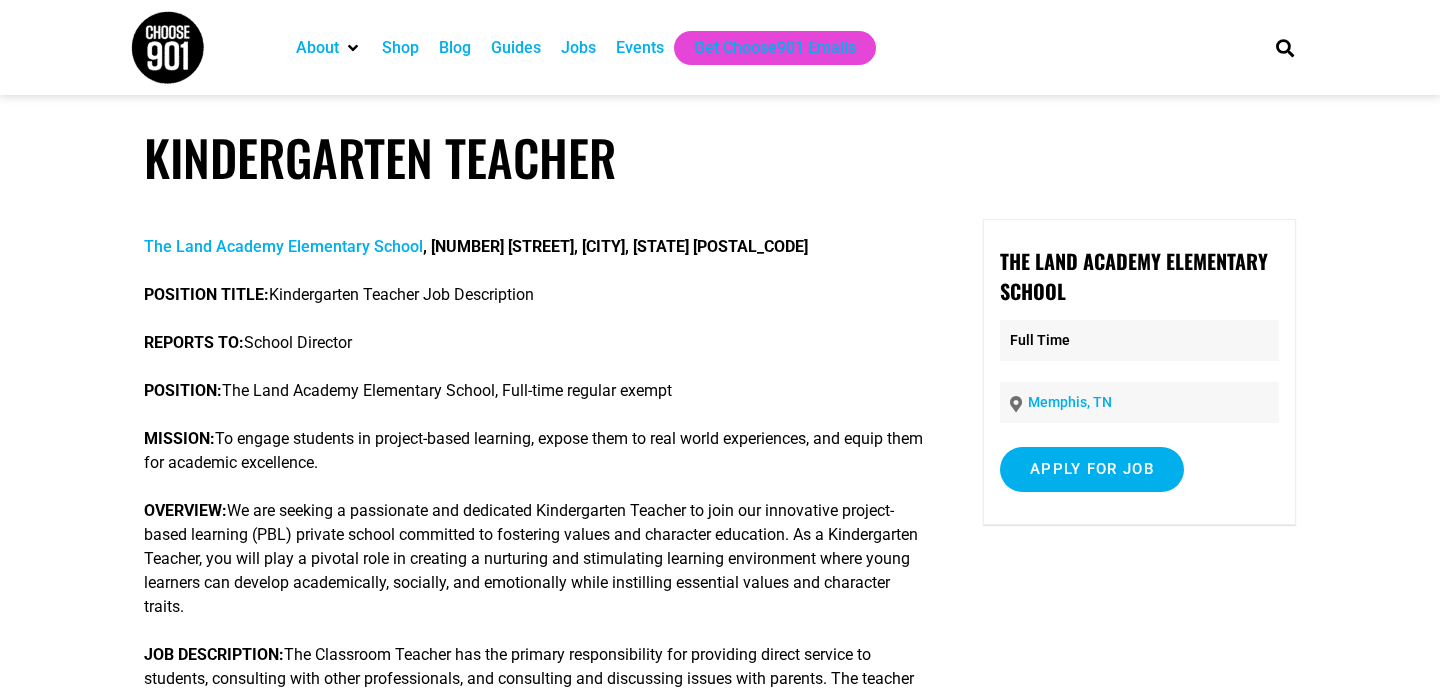 scroll, scrollTop: 0, scrollLeft: 0, axis: both 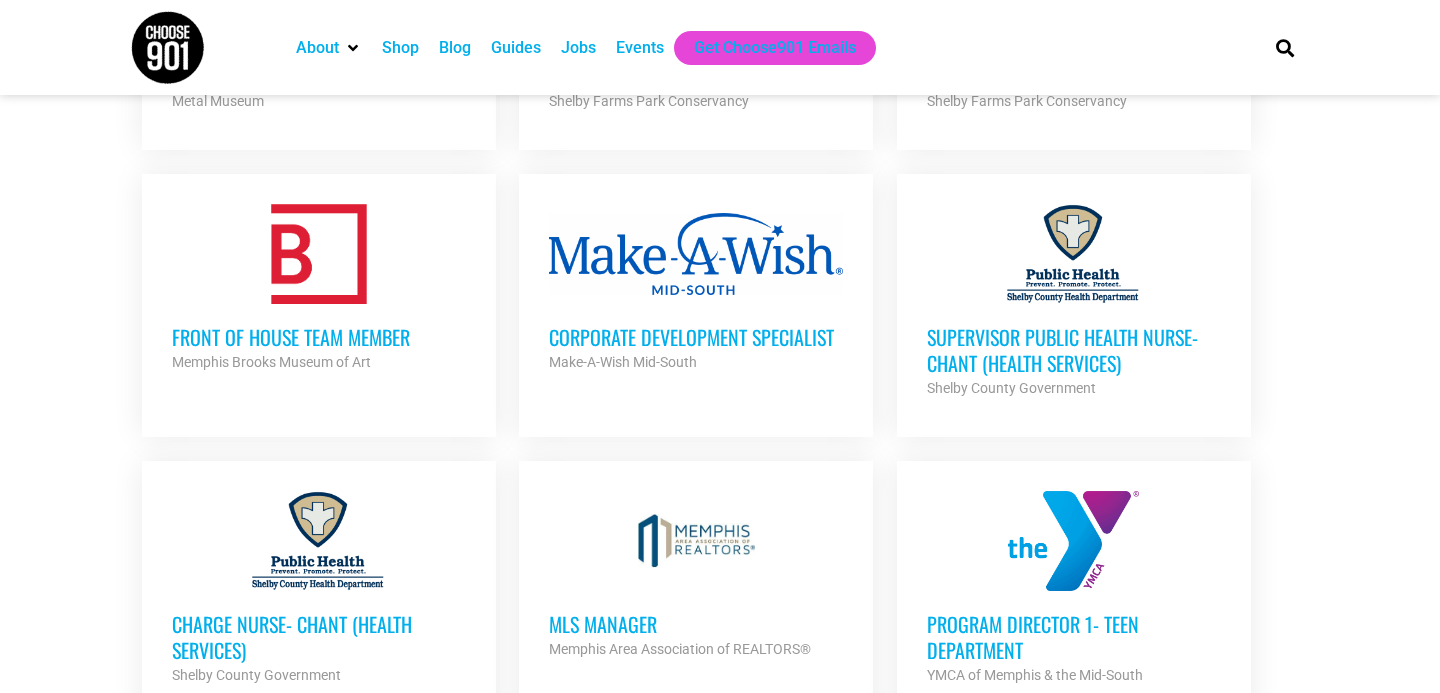 click on "Corporate Development Specialist" at bounding box center [696, 337] 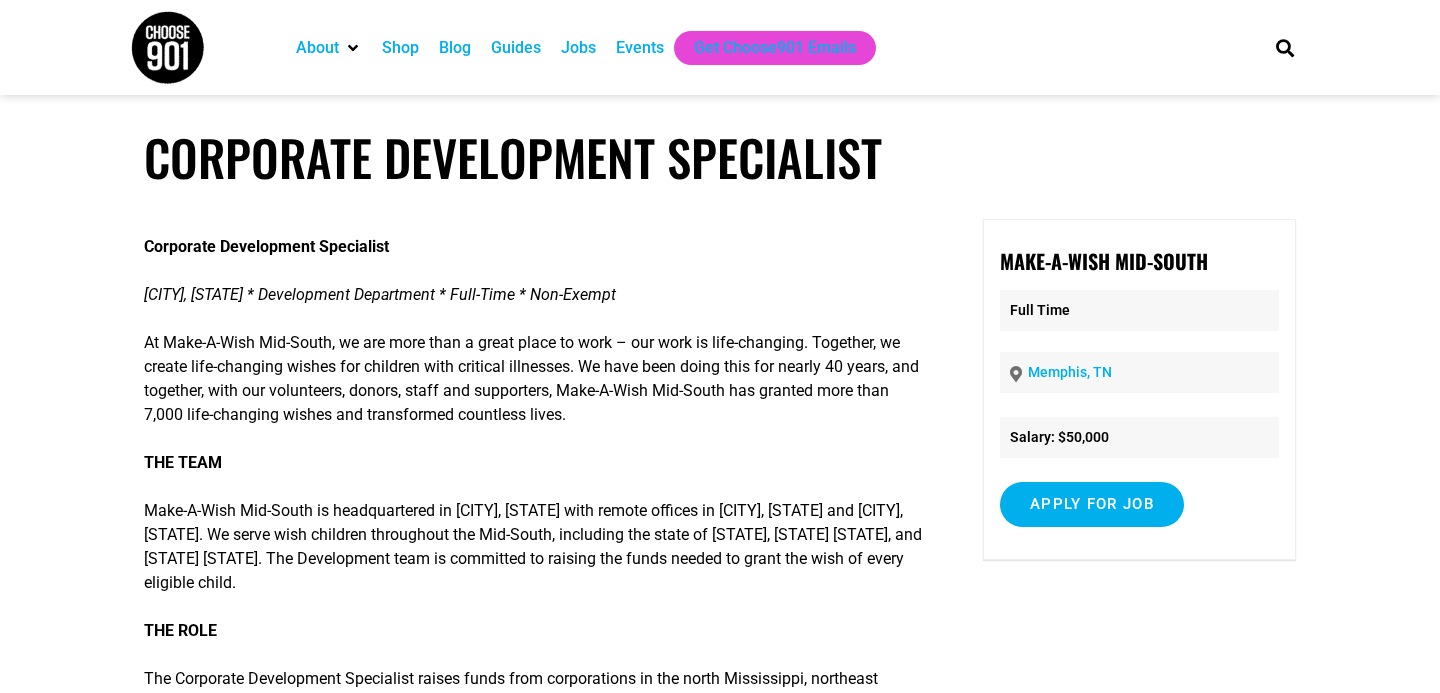 scroll, scrollTop: 0, scrollLeft: 0, axis: both 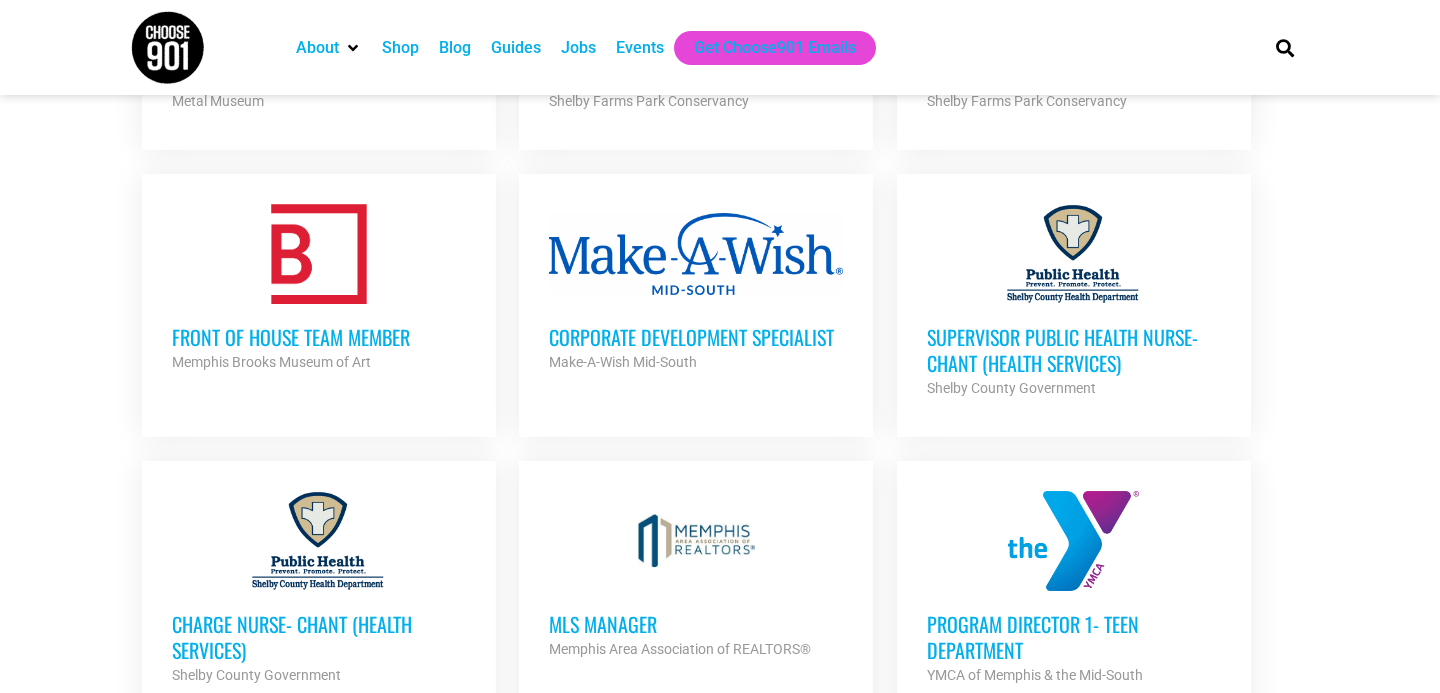 click on "Front of House Team Member" at bounding box center [319, 337] 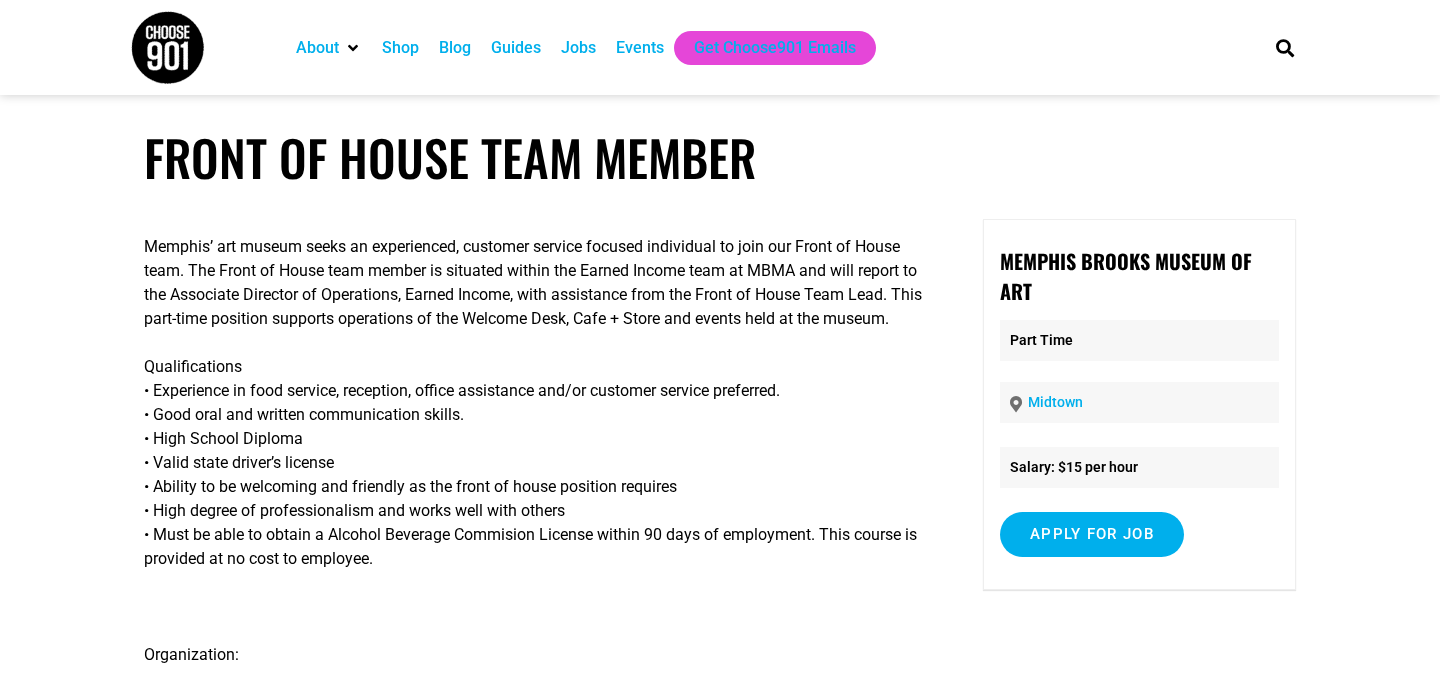 scroll, scrollTop: 0, scrollLeft: 0, axis: both 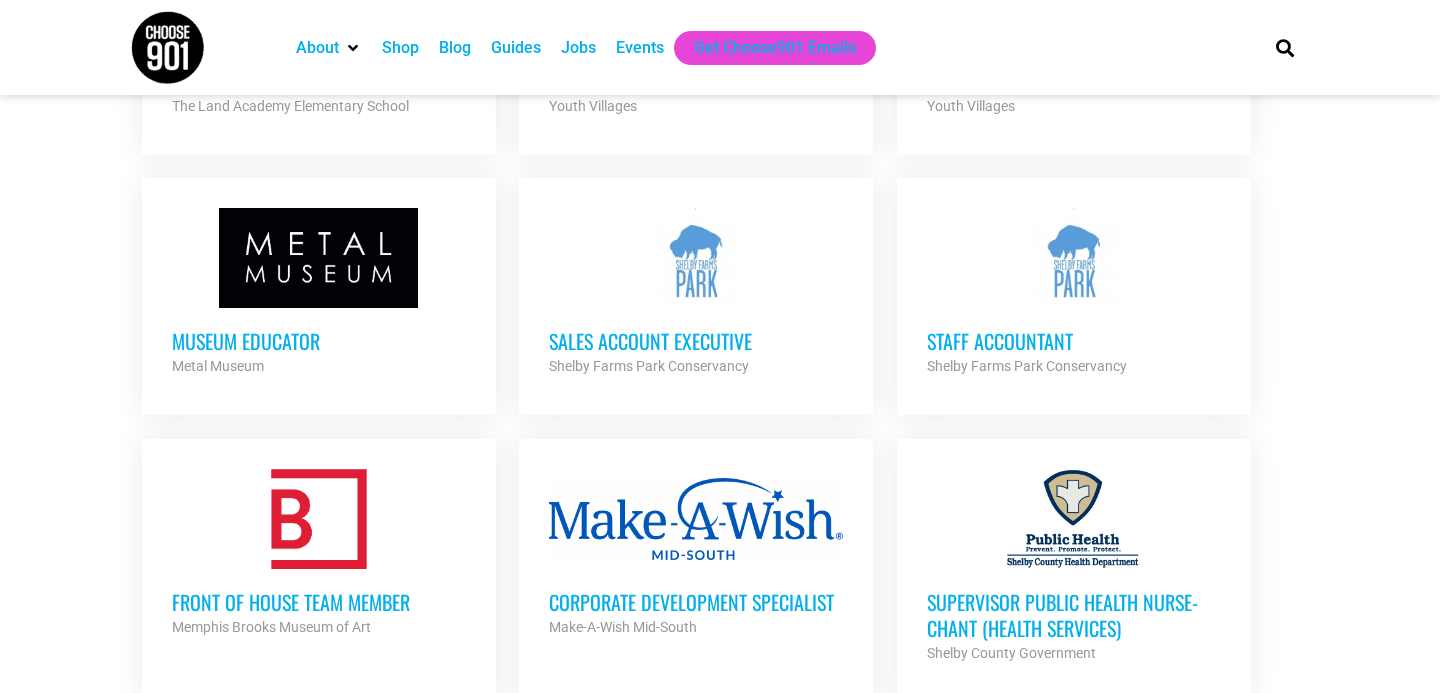 click on "Sales Account Executive" at bounding box center [696, 341] 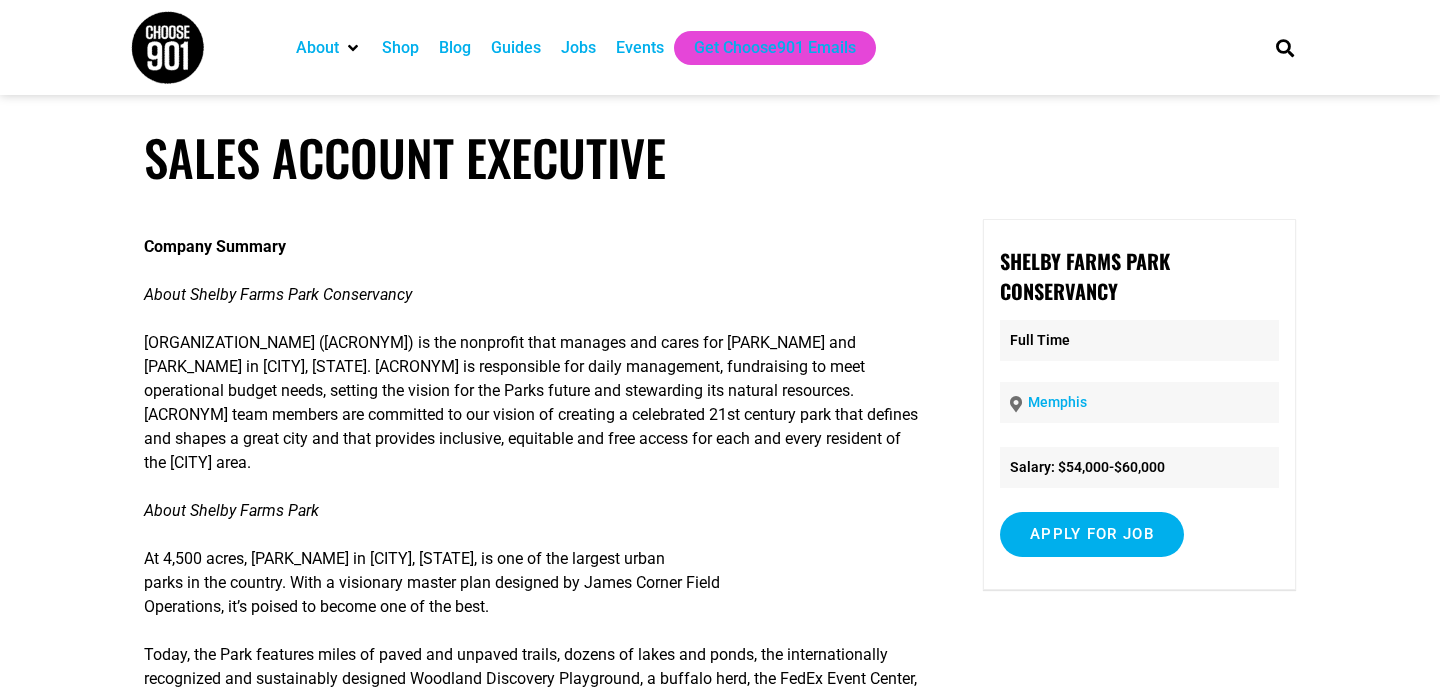 scroll, scrollTop: 0, scrollLeft: 0, axis: both 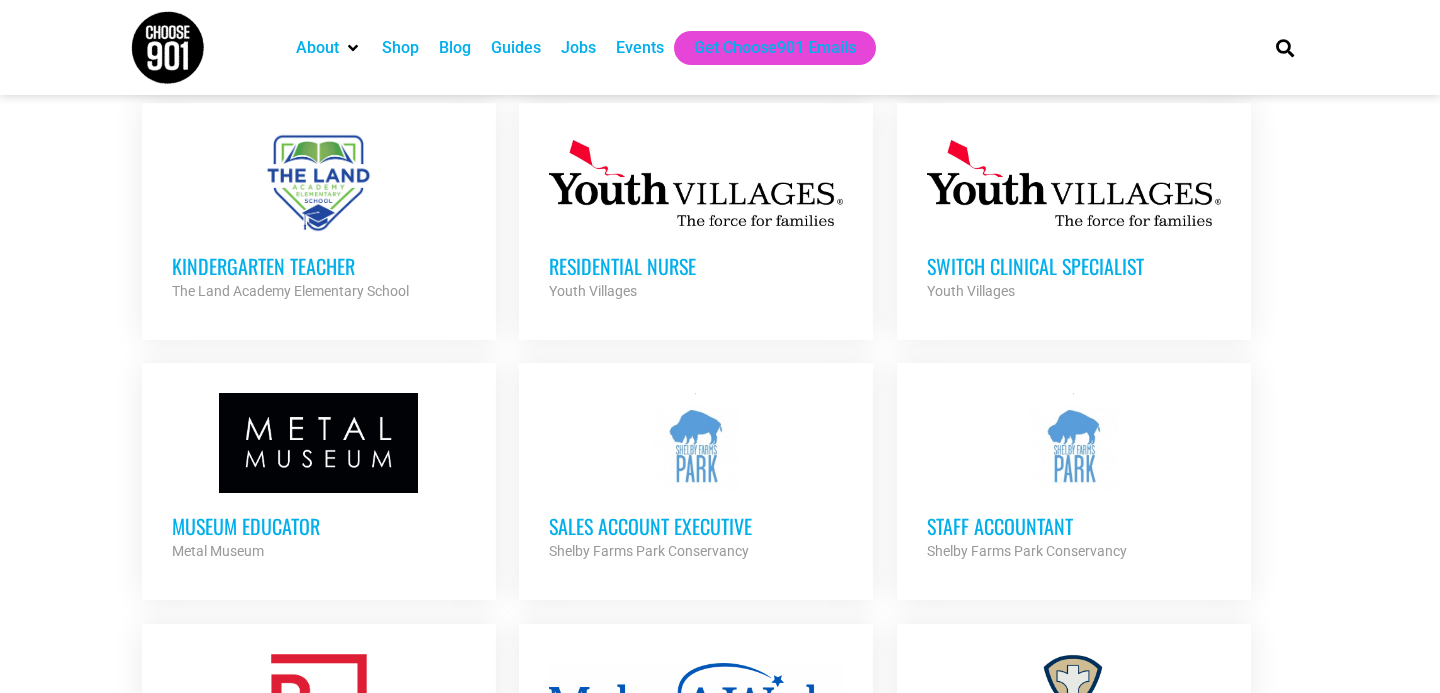 click on "Staff Accountant" at bounding box center [1074, 526] 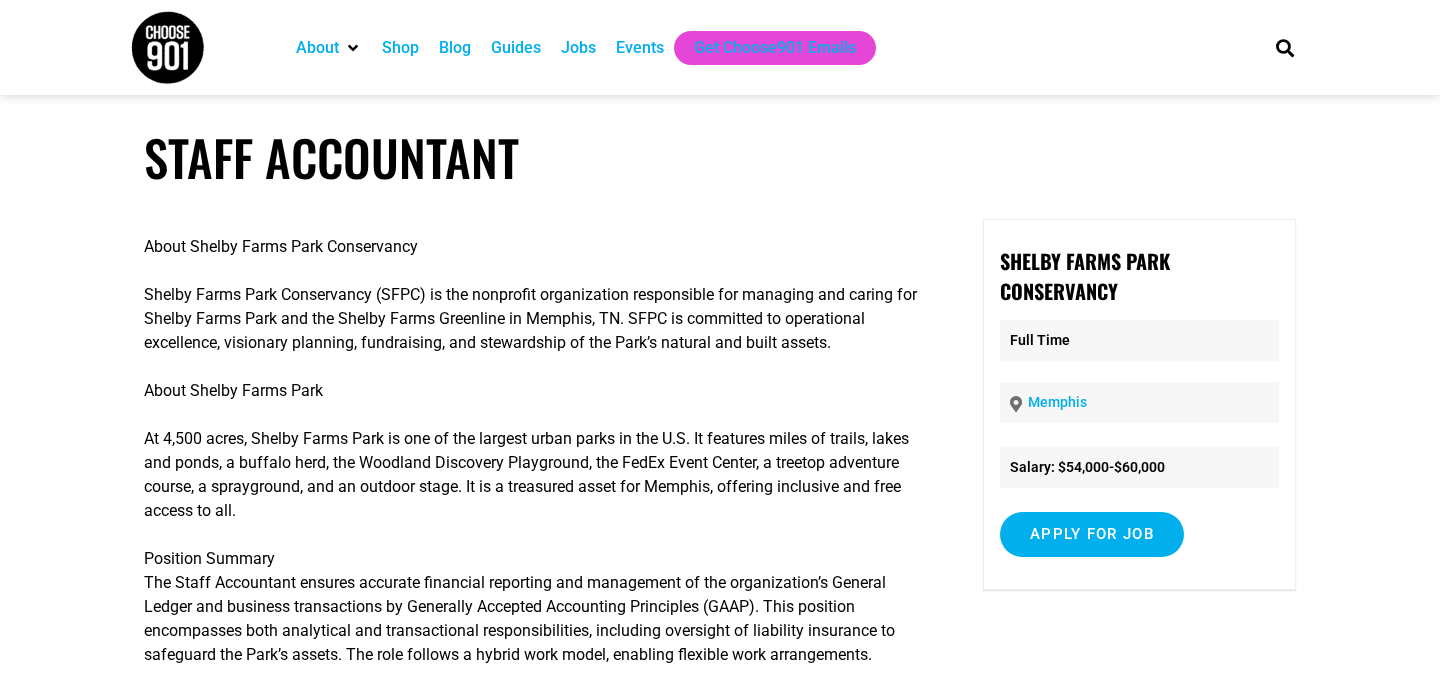 scroll, scrollTop: 0, scrollLeft: 0, axis: both 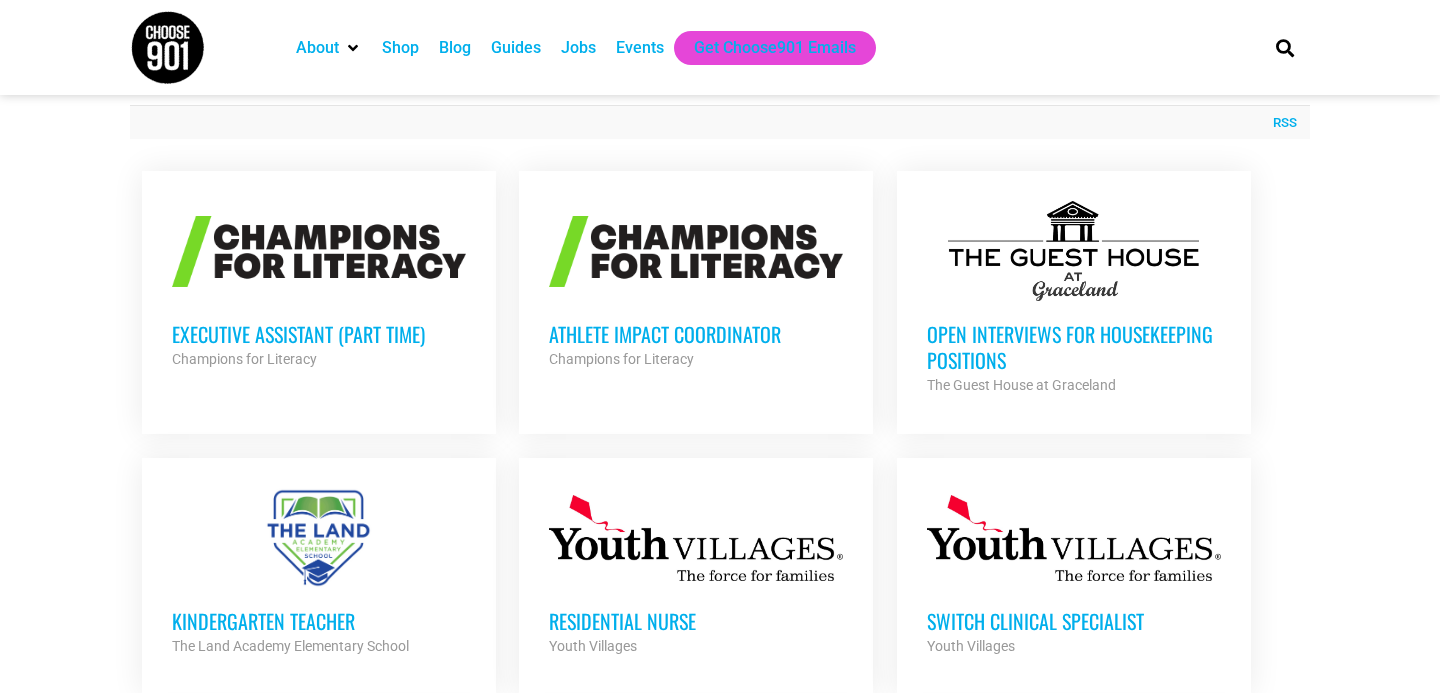 click on "Athlete Impact Coordinator" at bounding box center (696, 334) 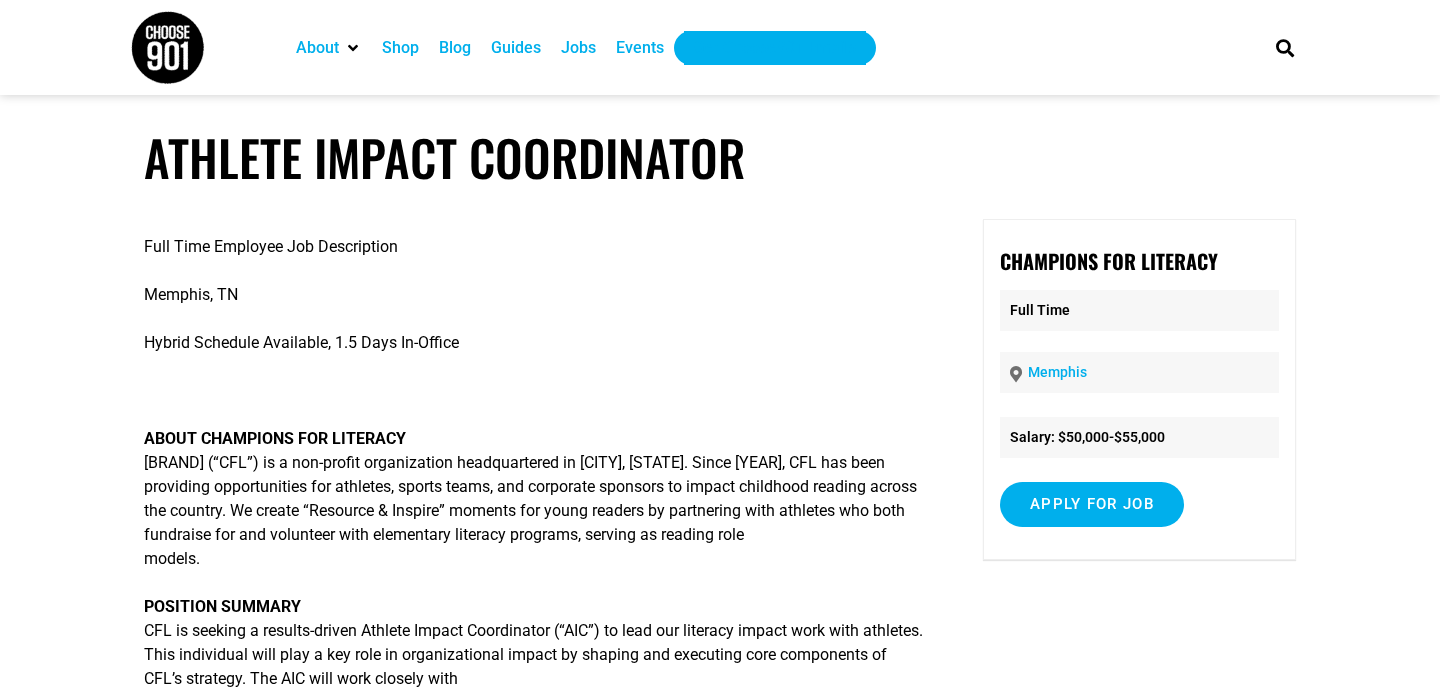 scroll, scrollTop: 0, scrollLeft: 0, axis: both 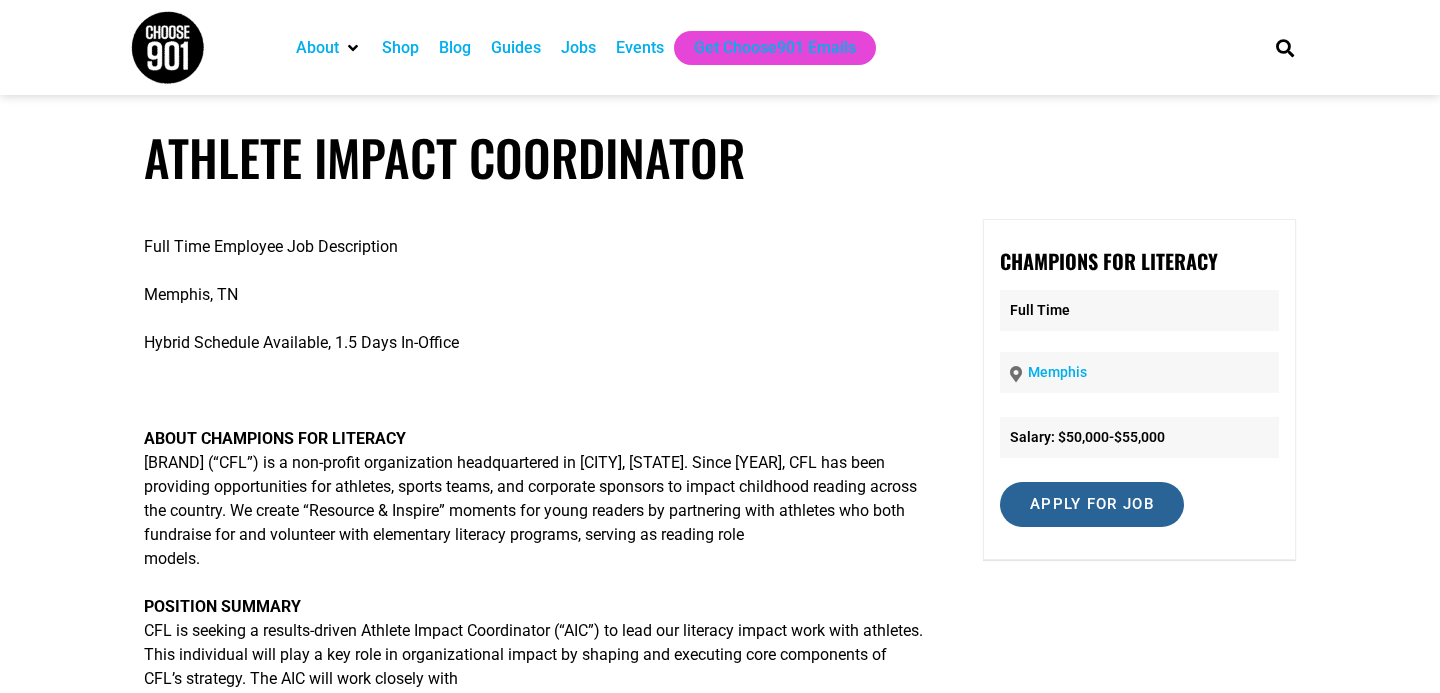 click on "Apply for job" at bounding box center (1092, 504) 